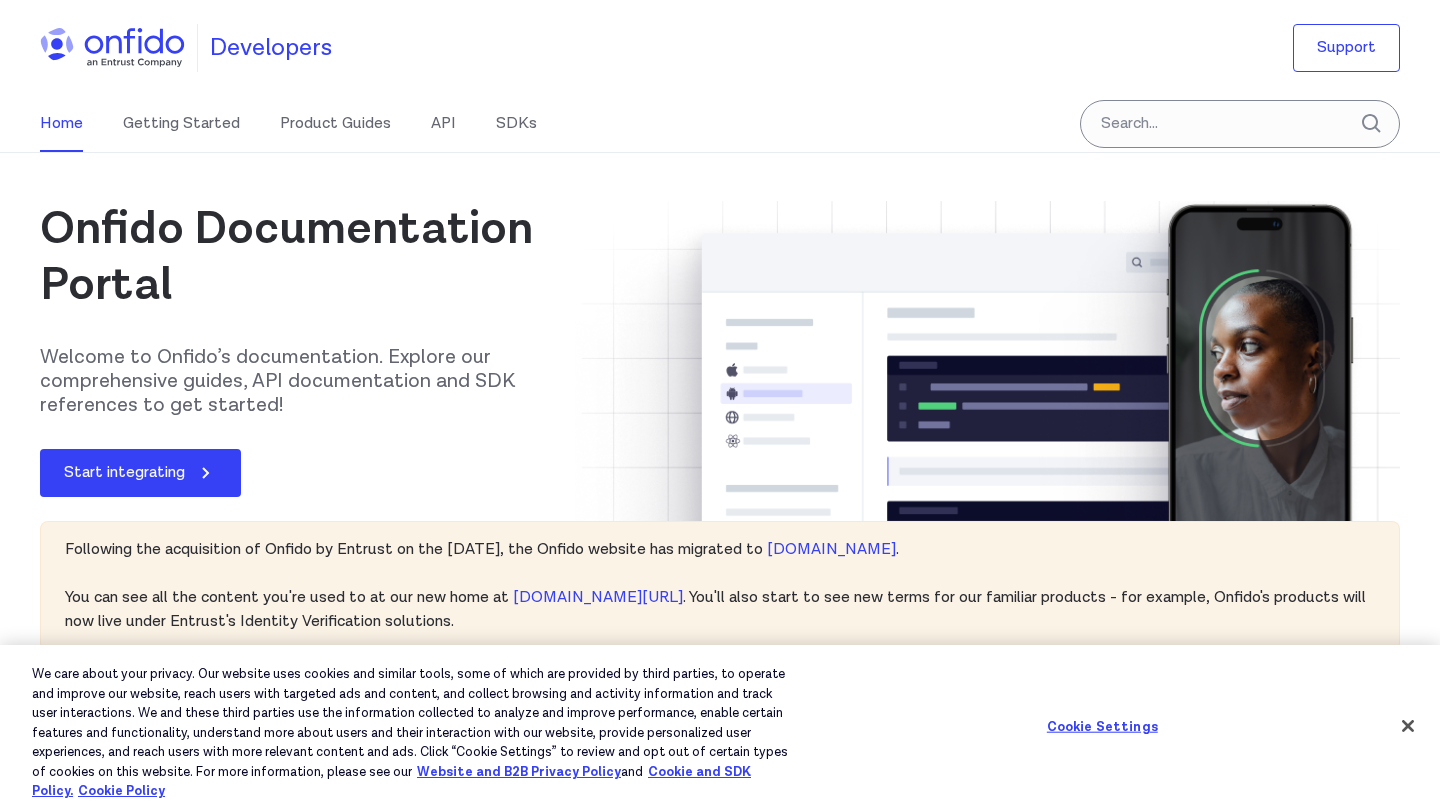 scroll, scrollTop: 62, scrollLeft: 0, axis: vertical 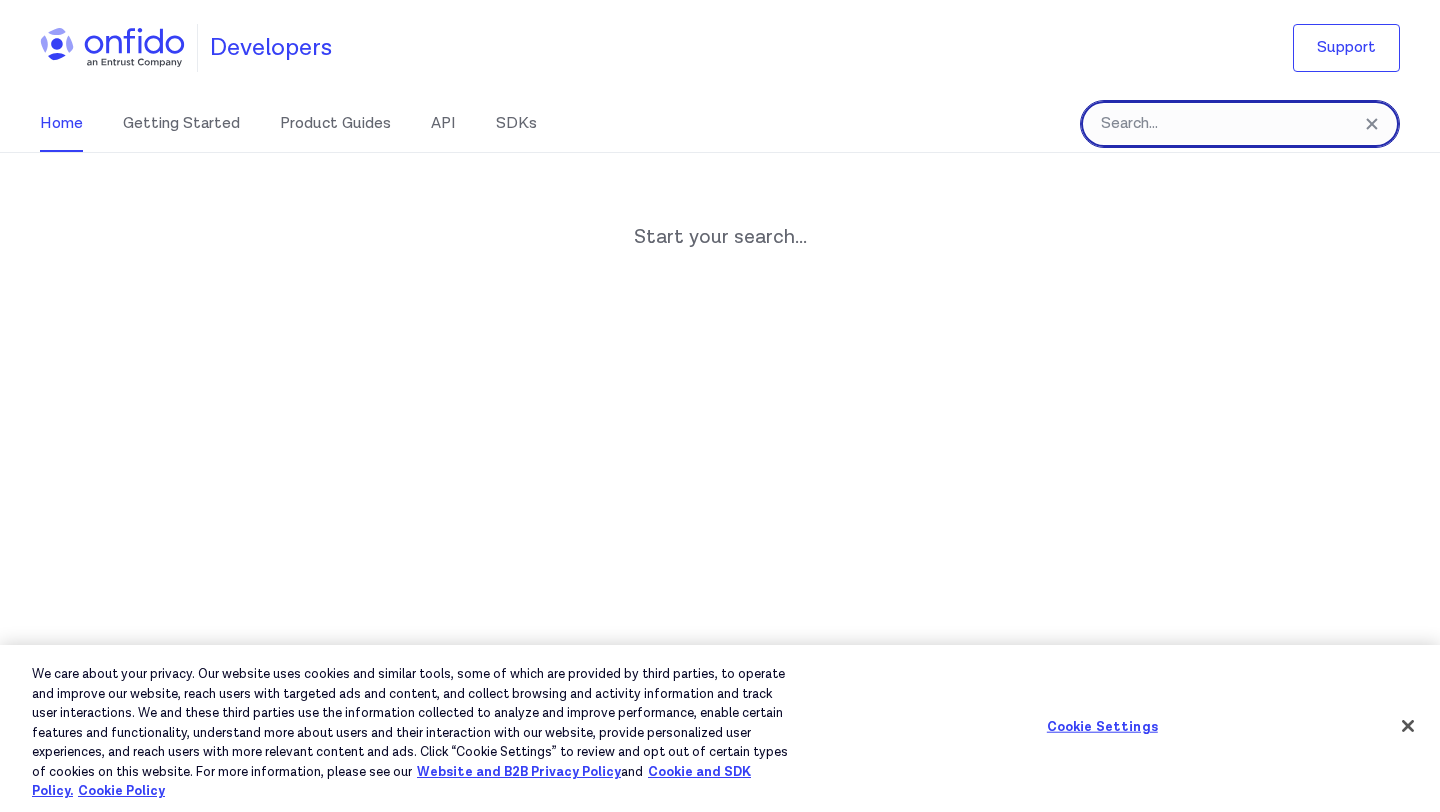 click at bounding box center [1240, 124] 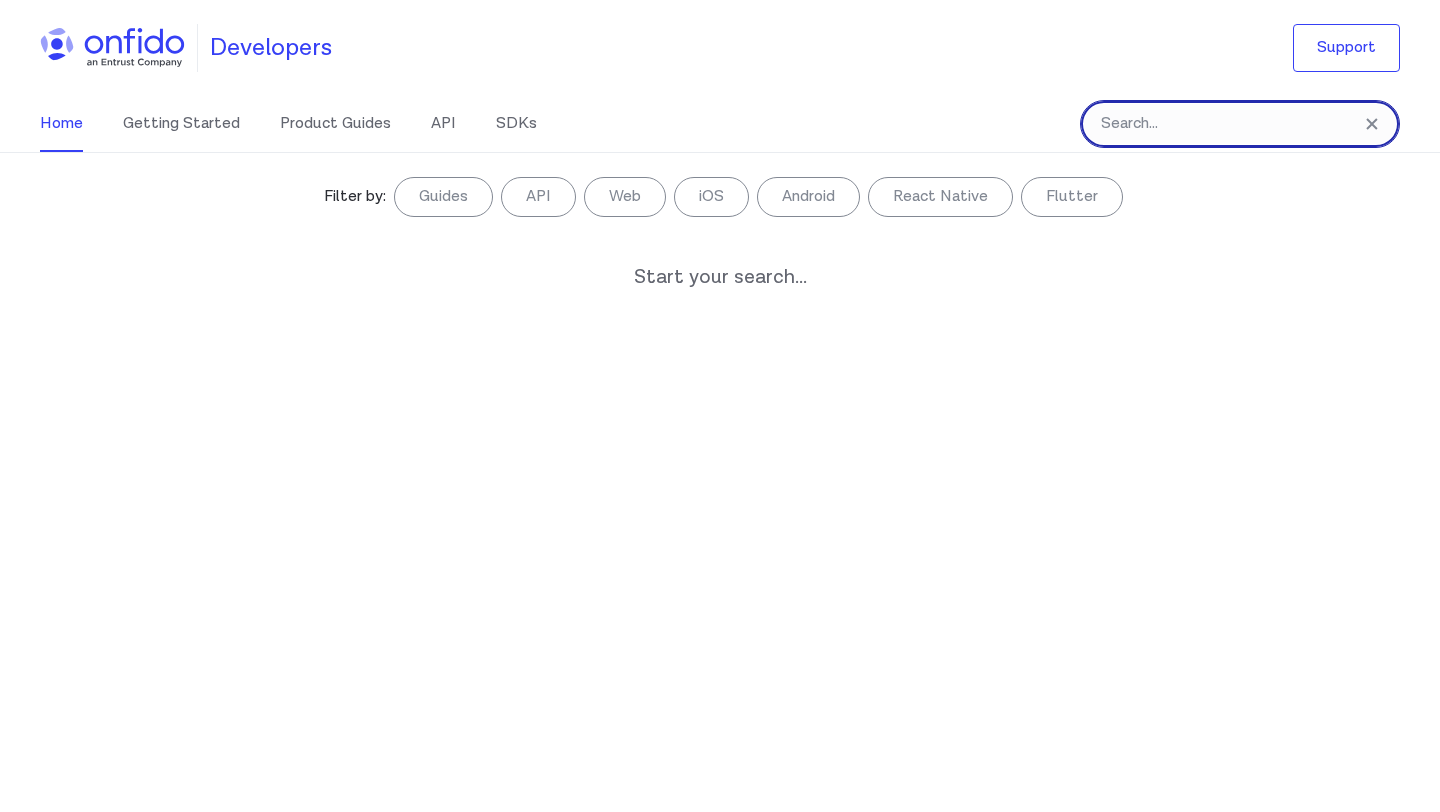 click at bounding box center [1240, 124] 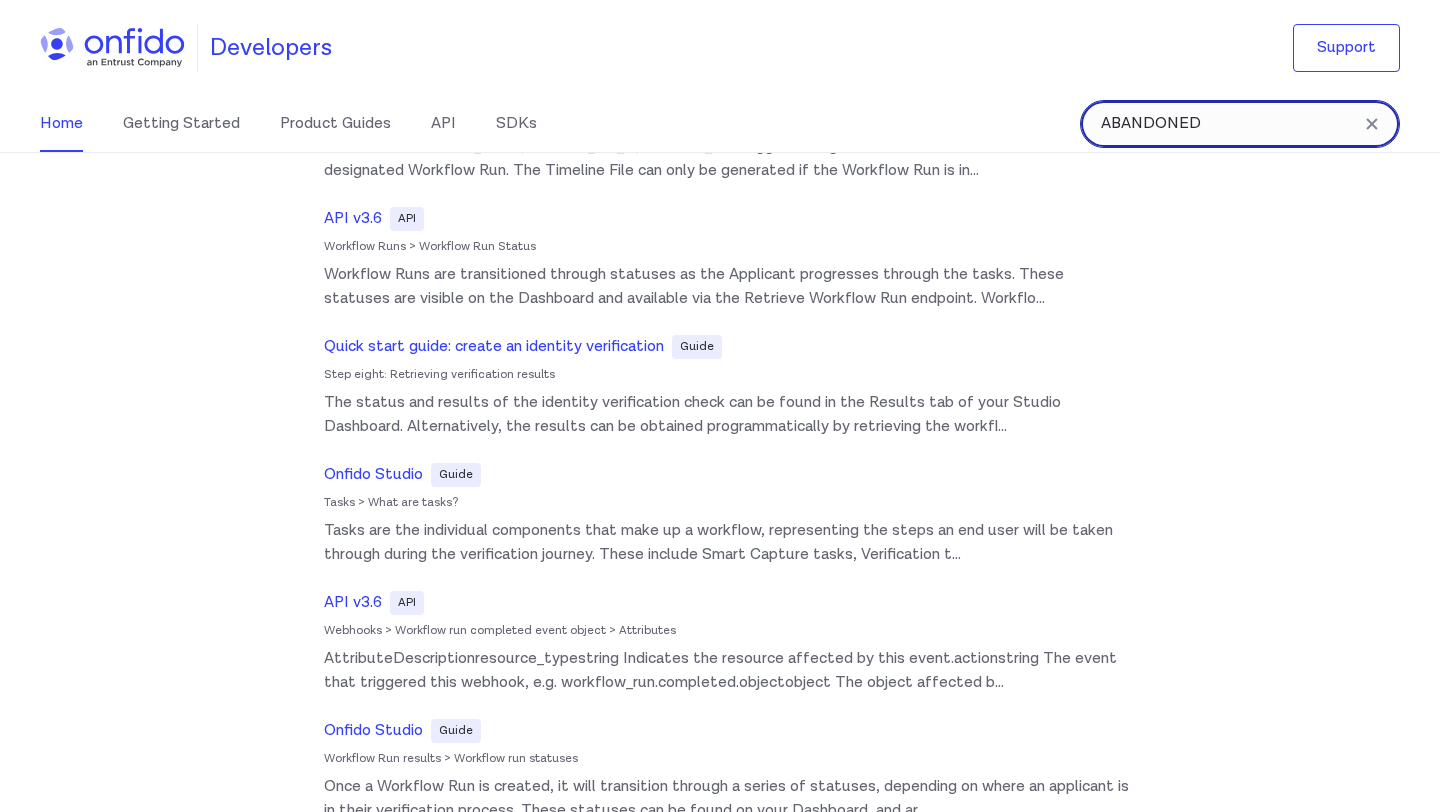 scroll, scrollTop: 0, scrollLeft: 0, axis: both 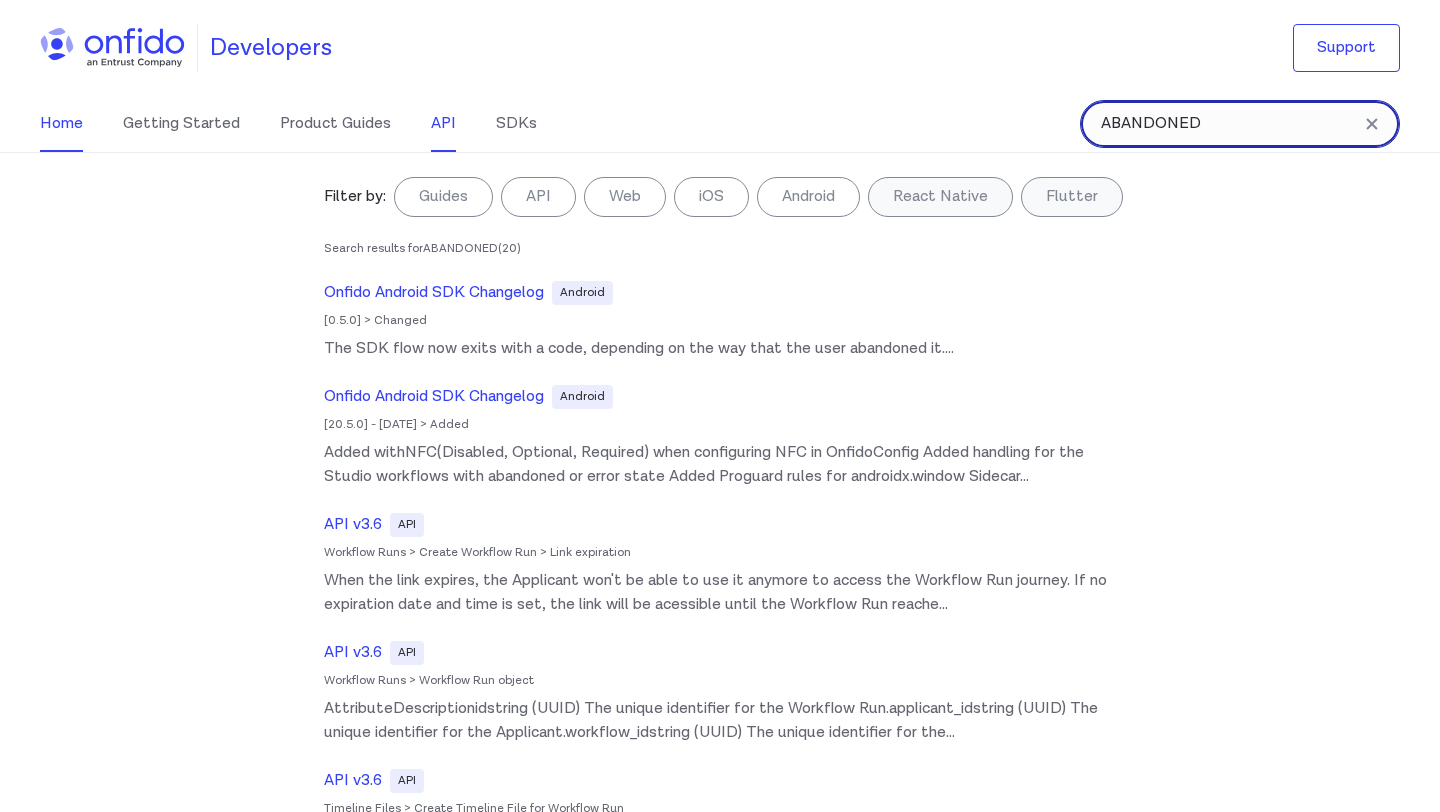 type on "ABANDONED" 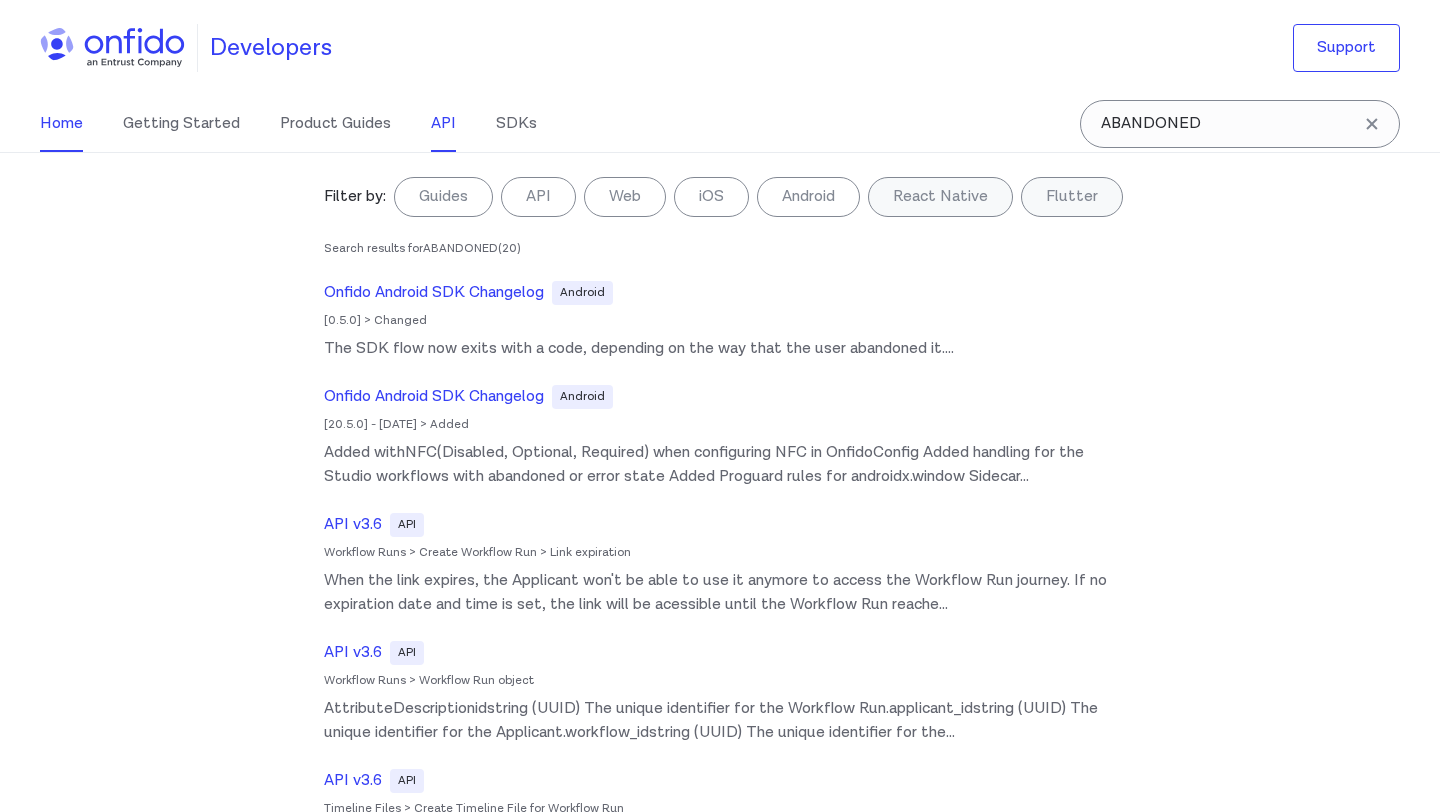 click on "API" at bounding box center [443, 124] 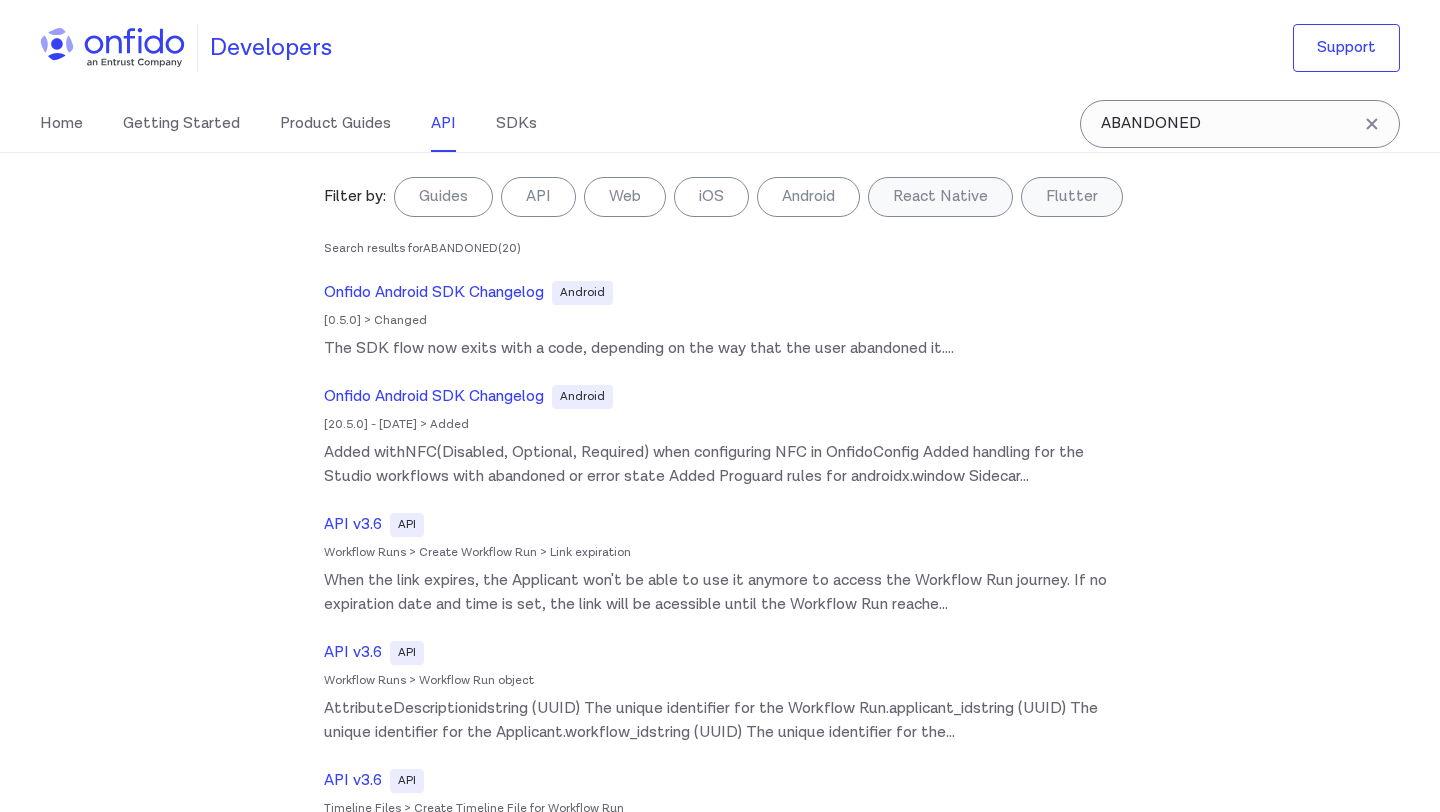 scroll, scrollTop: 0, scrollLeft: 0, axis: both 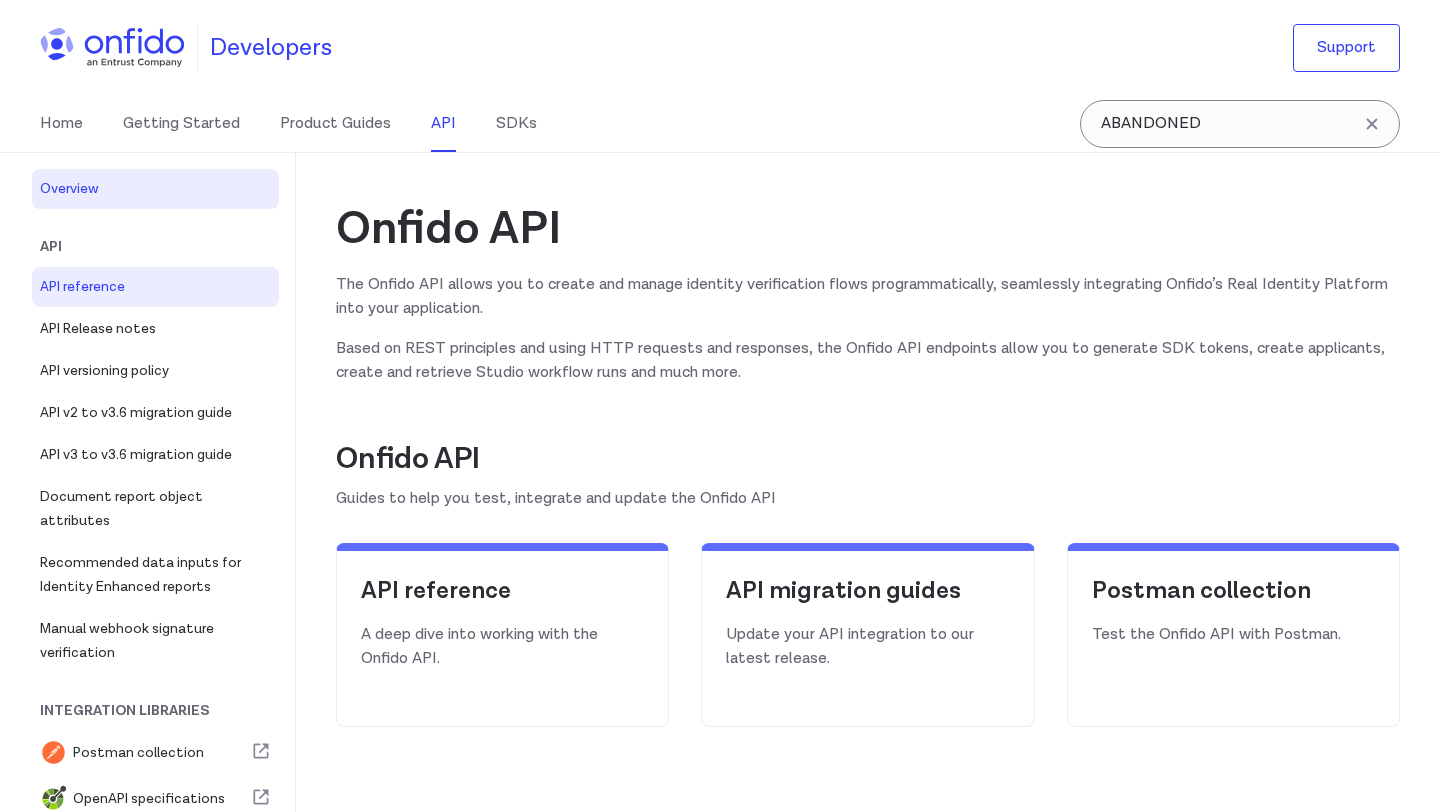 click on "API reference" at bounding box center [155, 287] 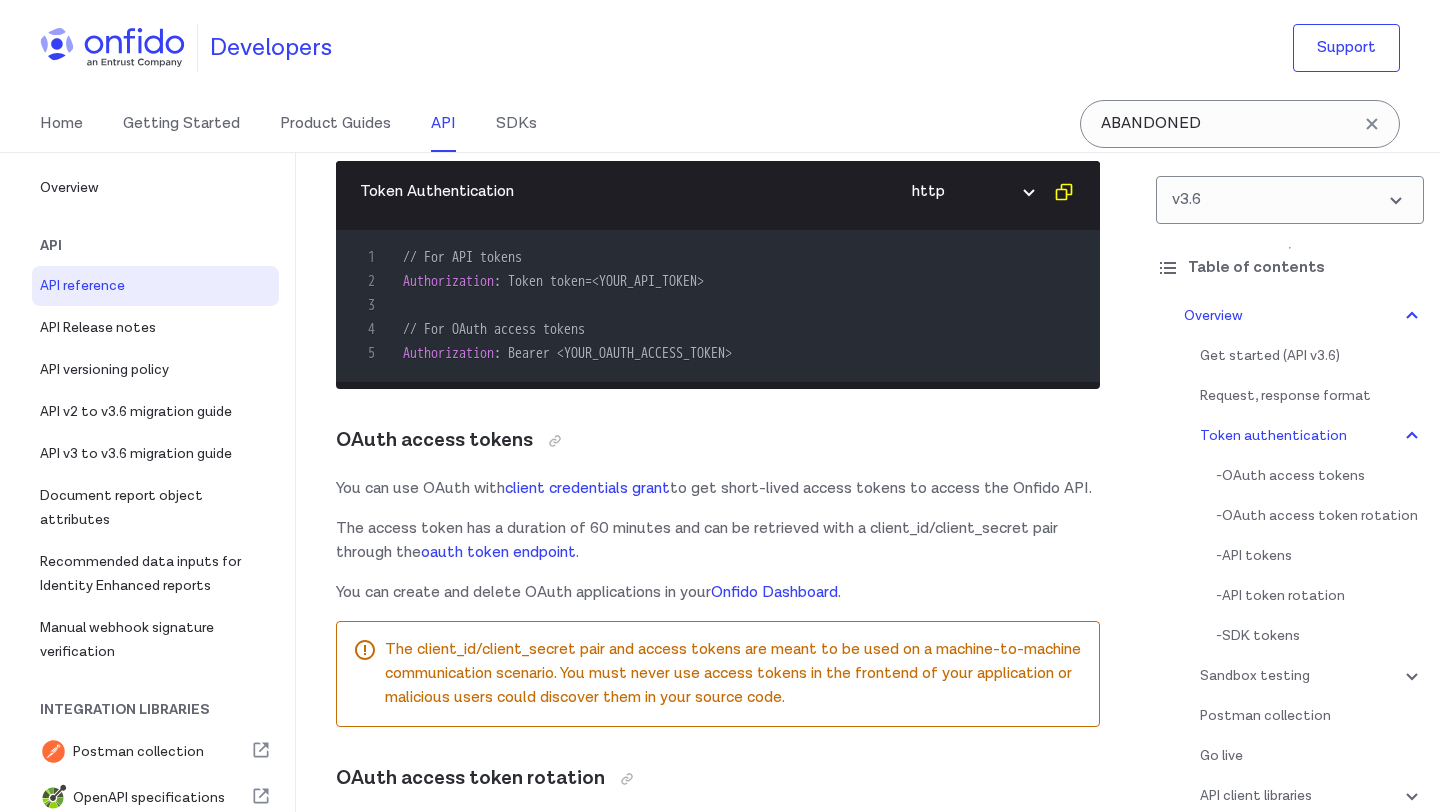 scroll, scrollTop: 52682, scrollLeft: 0, axis: vertical 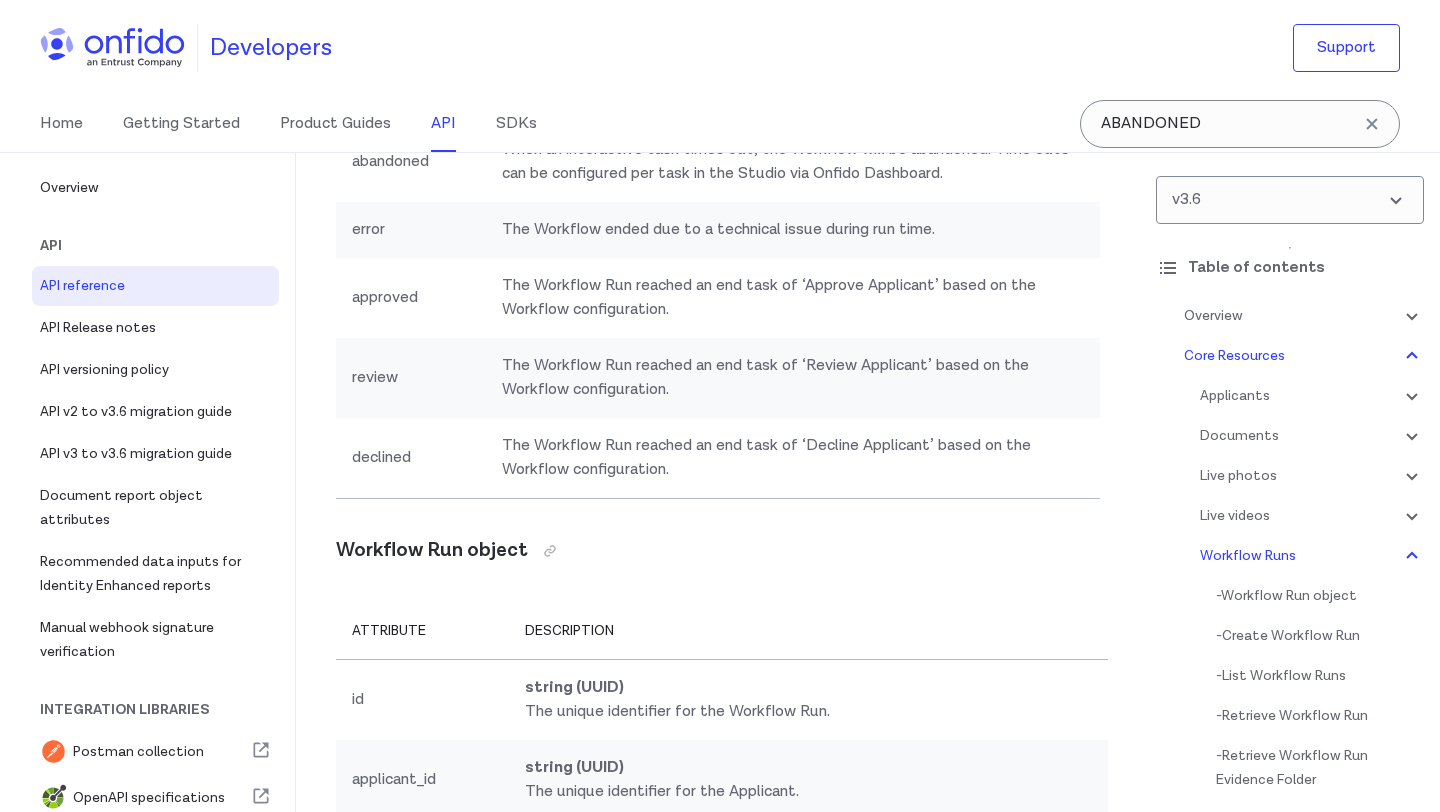 click on "The Workflow ended due to a technical issue during run time." at bounding box center (793, 230) 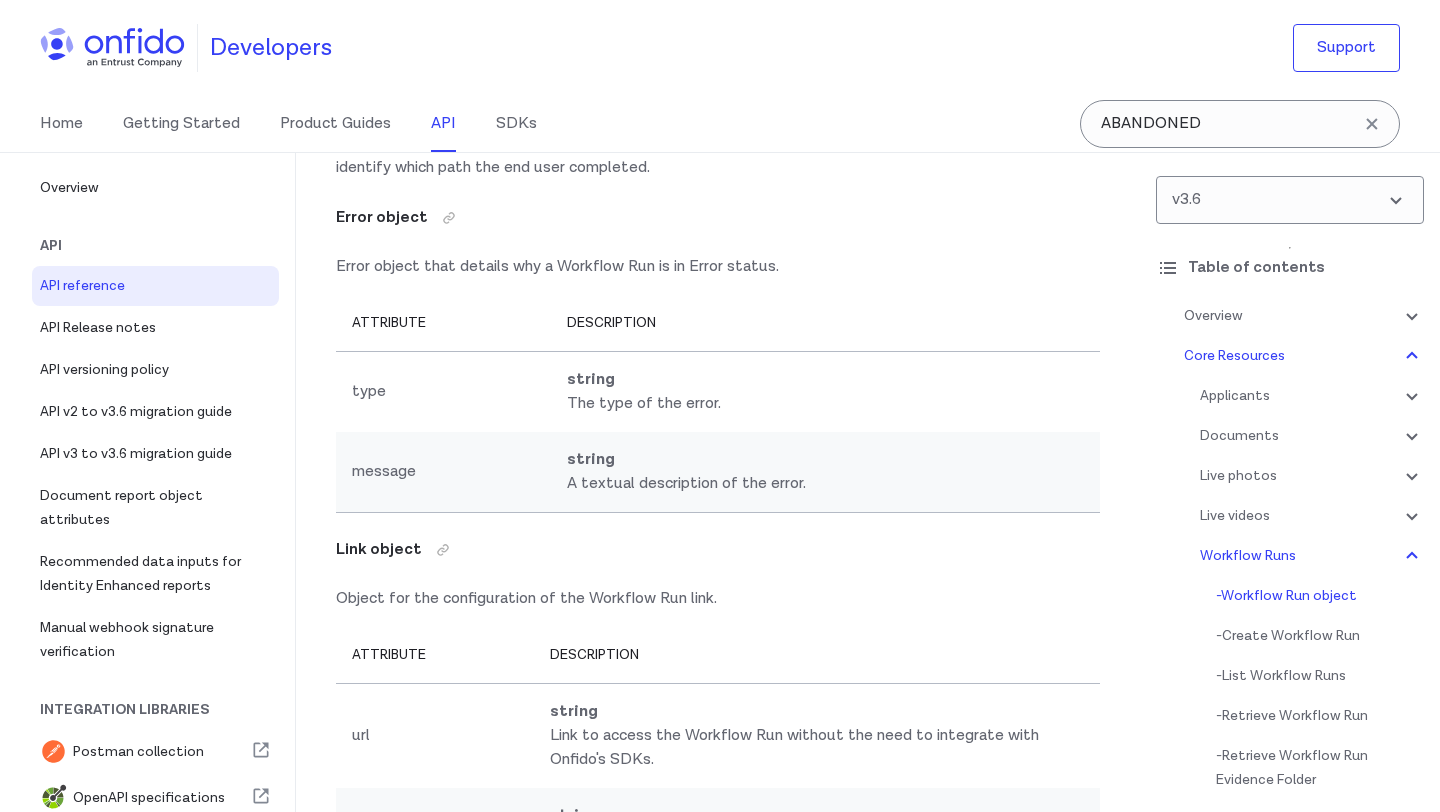 scroll, scrollTop: 54927, scrollLeft: 0, axis: vertical 